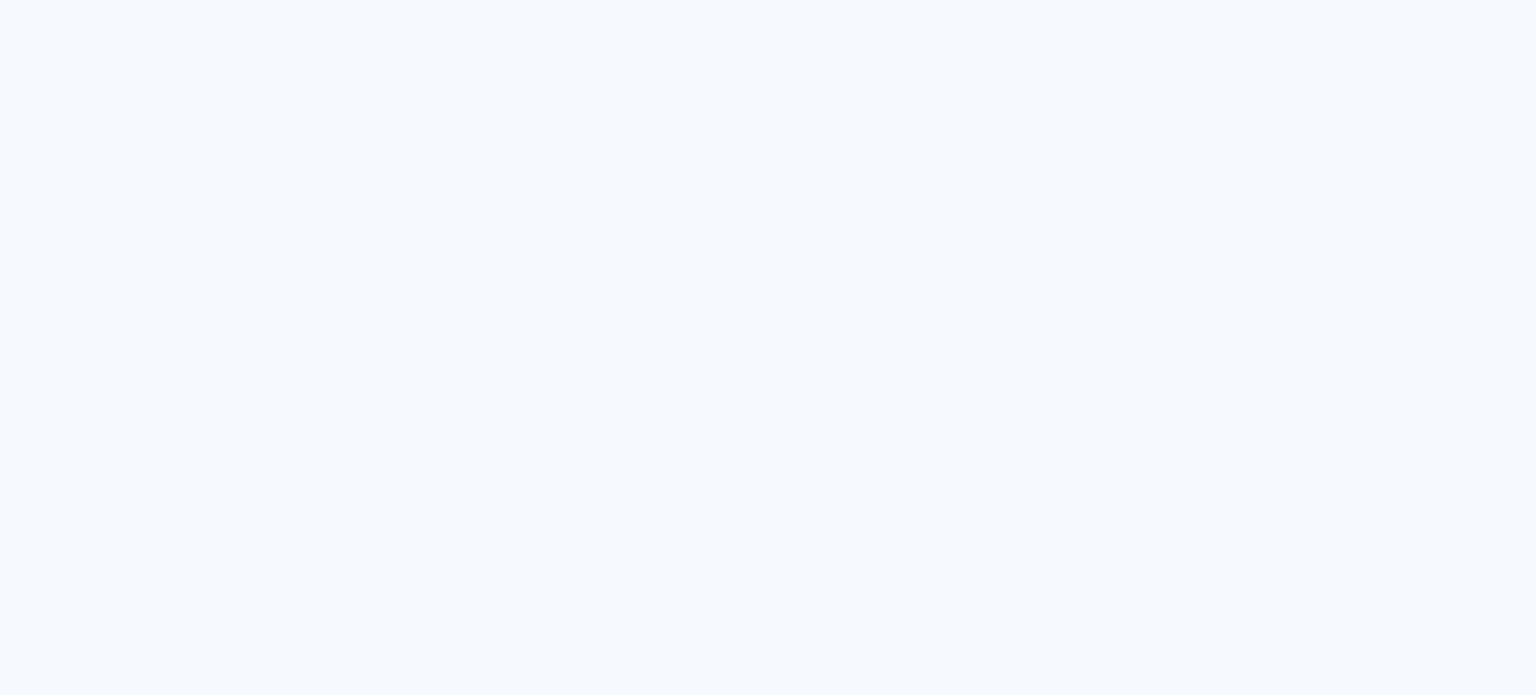 scroll, scrollTop: 0, scrollLeft: 0, axis: both 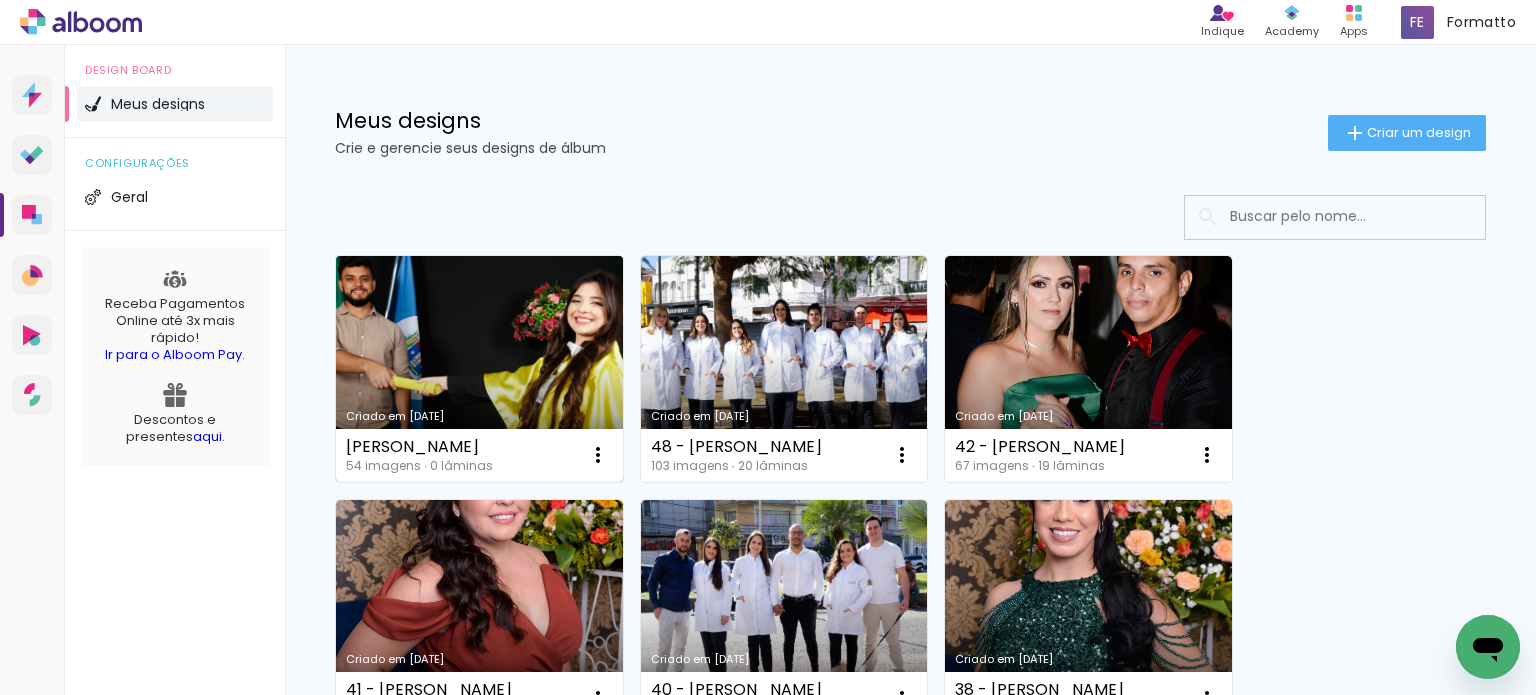 click on "Criado em [DATE]" at bounding box center (479, 369) 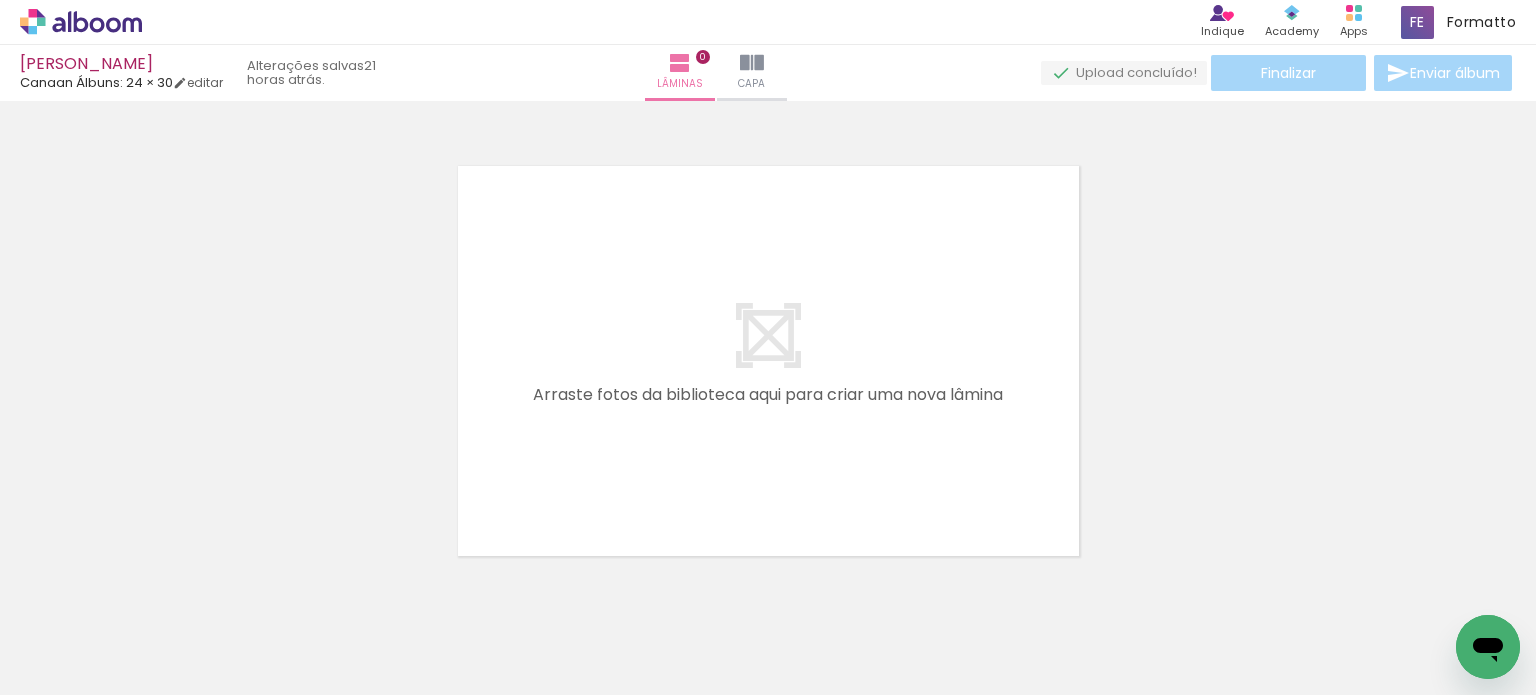 scroll, scrollTop: 0, scrollLeft: 4681, axis: horizontal 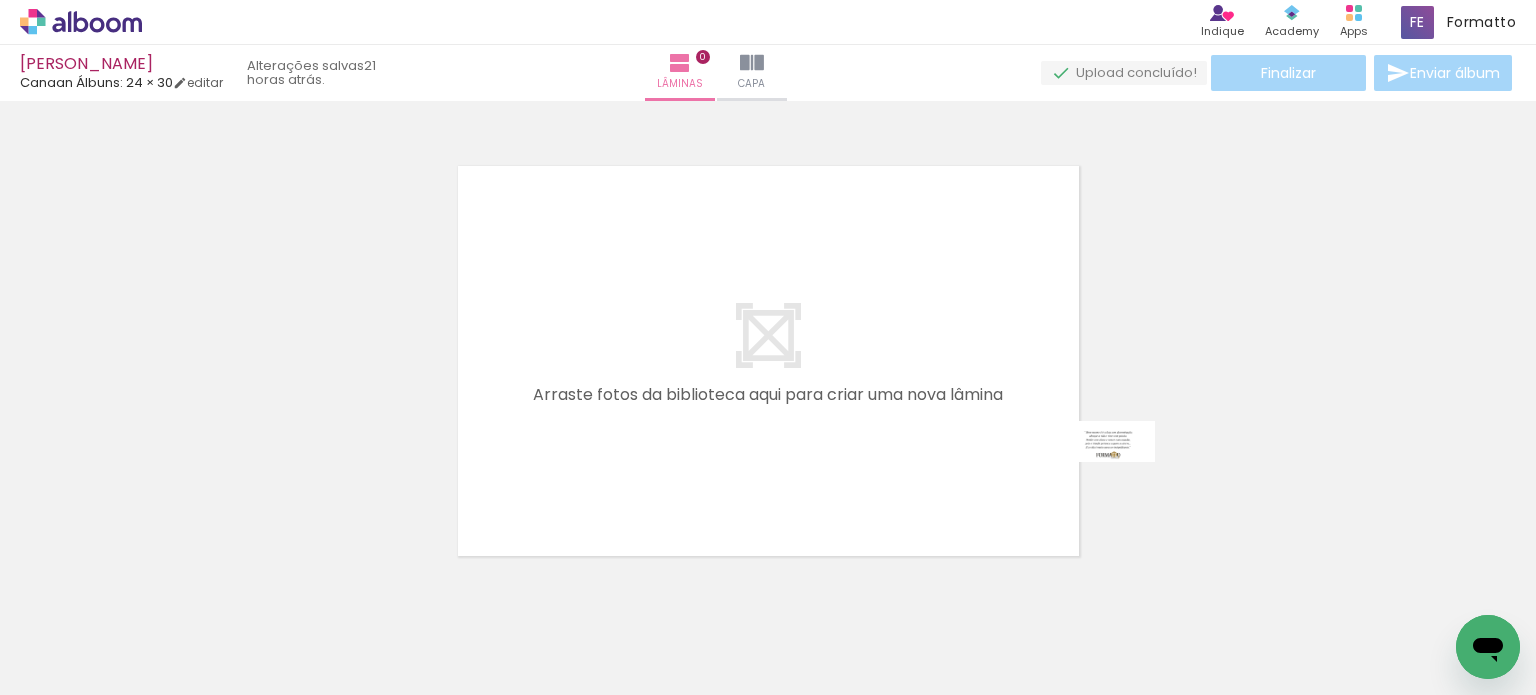 drag, startPoint x: 1432, startPoint y: 628, endPoint x: 1028, endPoint y: 424, distance: 452.58368 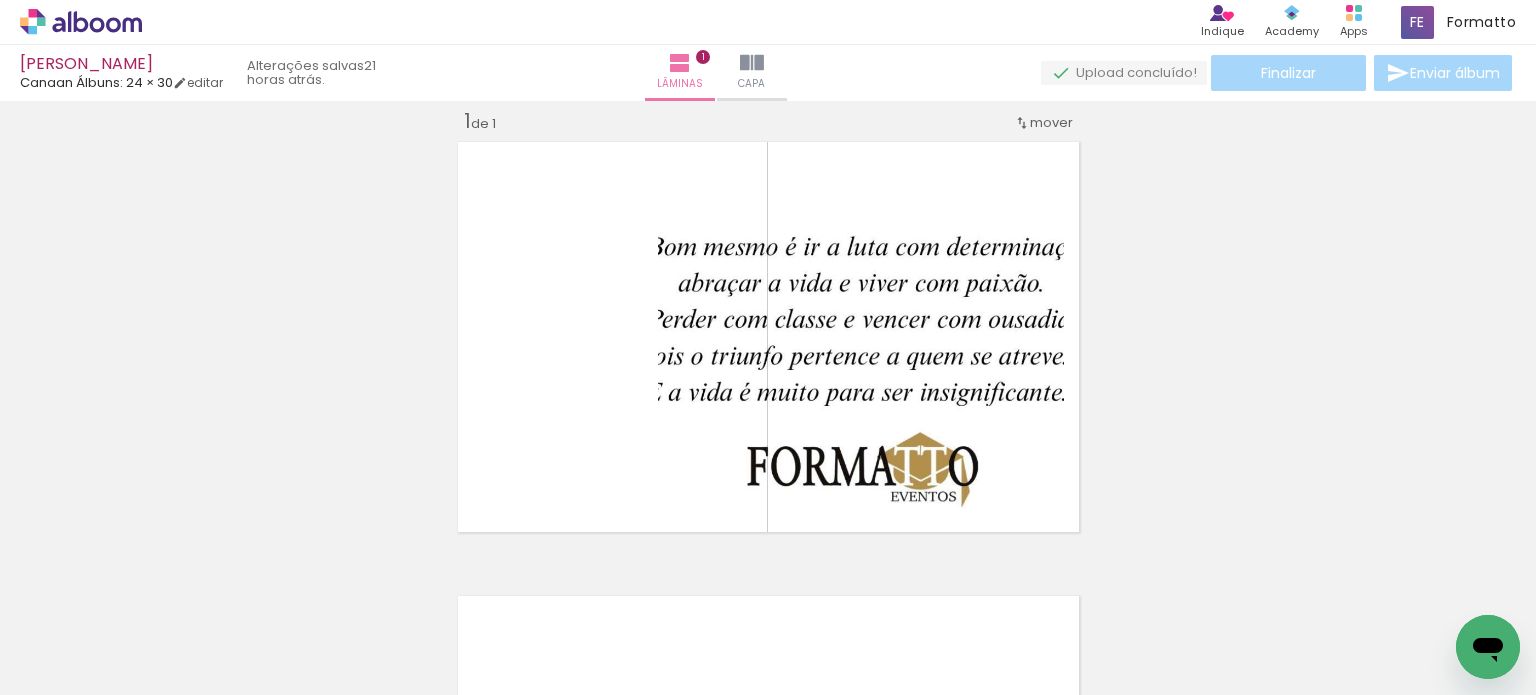 scroll, scrollTop: 25, scrollLeft: 0, axis: vertical 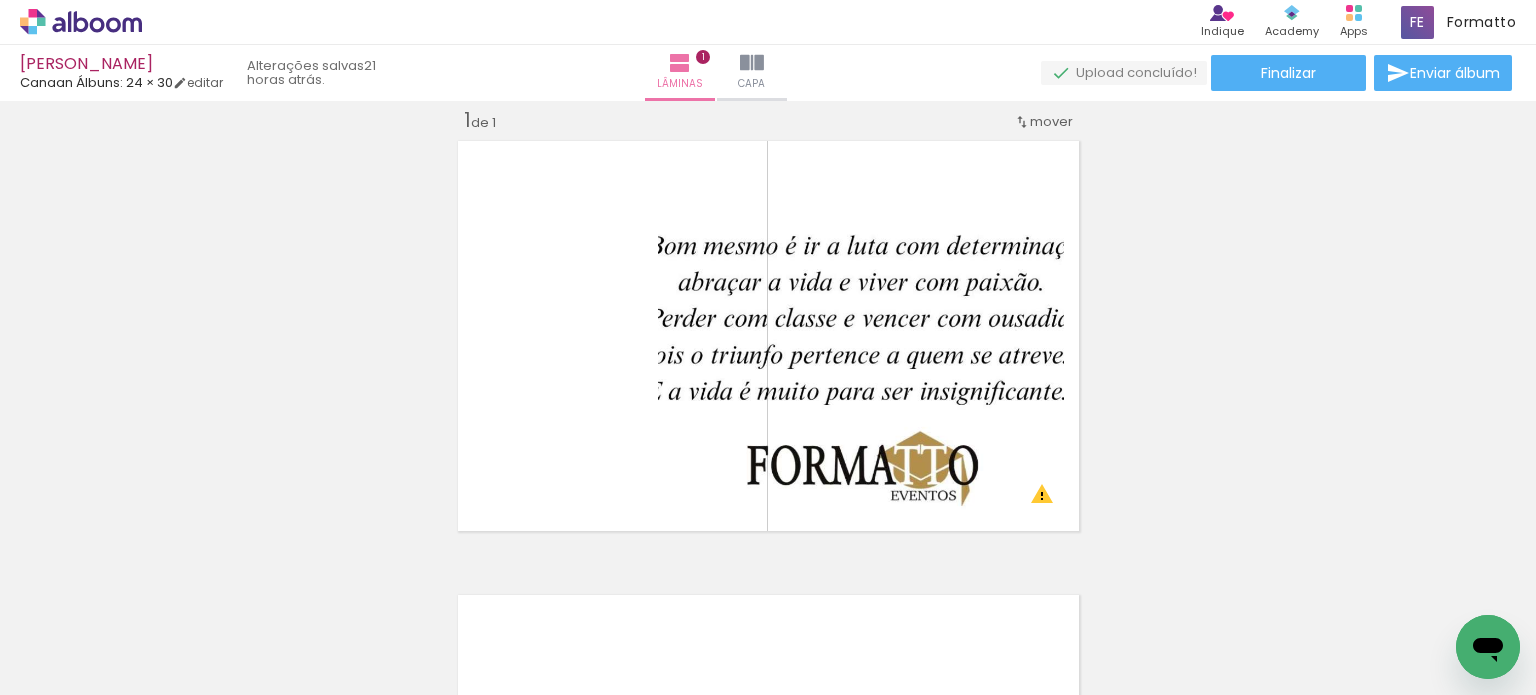 click 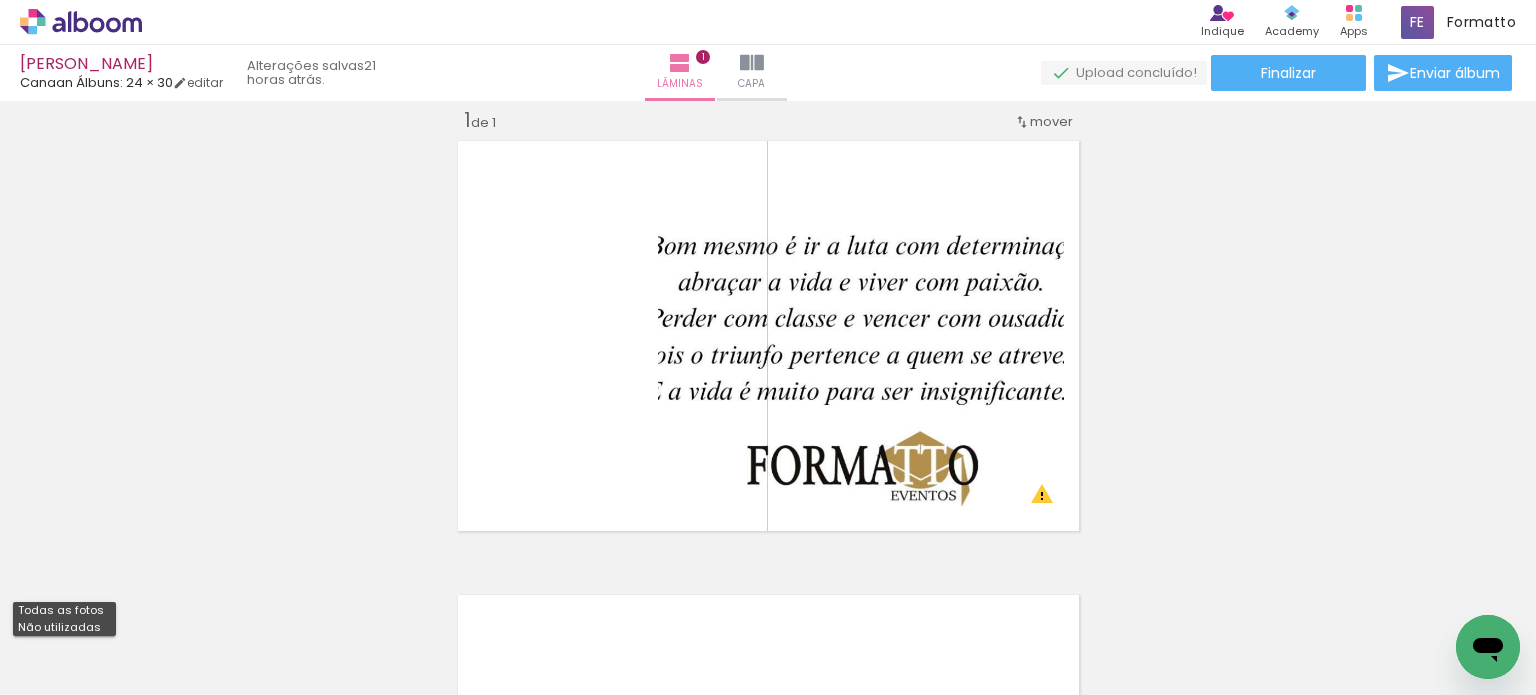 click on "Não utilizadas" at bounding box center [64, 627] 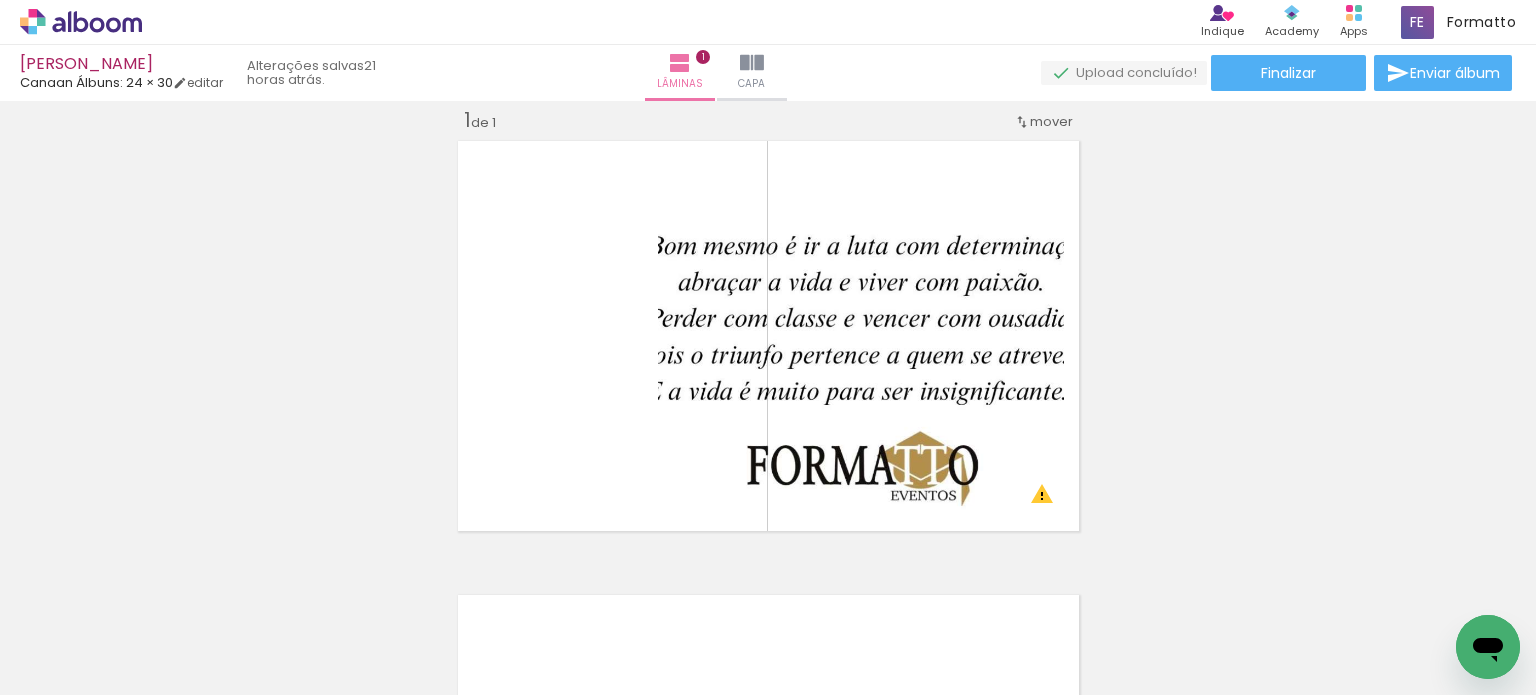 scroll, scrollTop: 0, scrollLeft: 2539, axis: horizontal 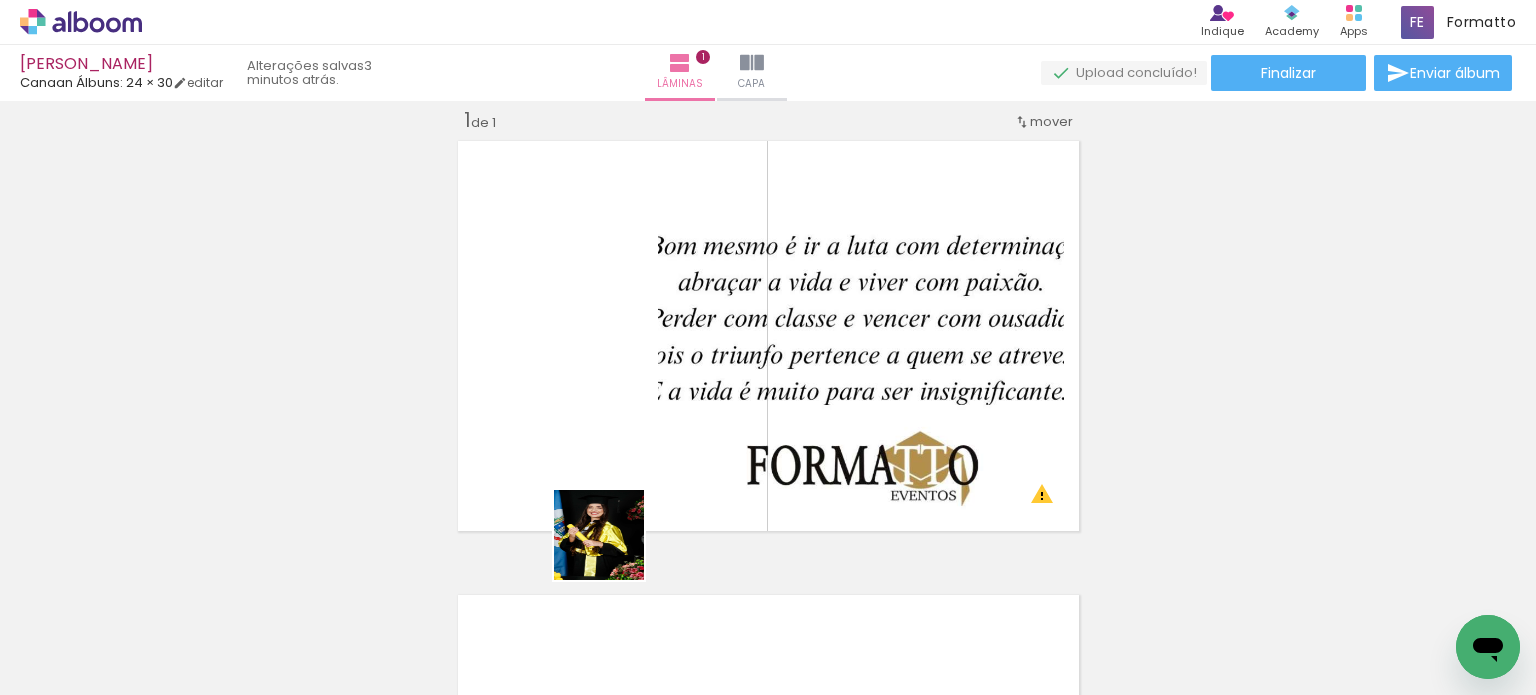 drag, startPoint x: 582, startPoint y: 635, endPoint x: 600, endPoint y: 543, distance: 93.74433 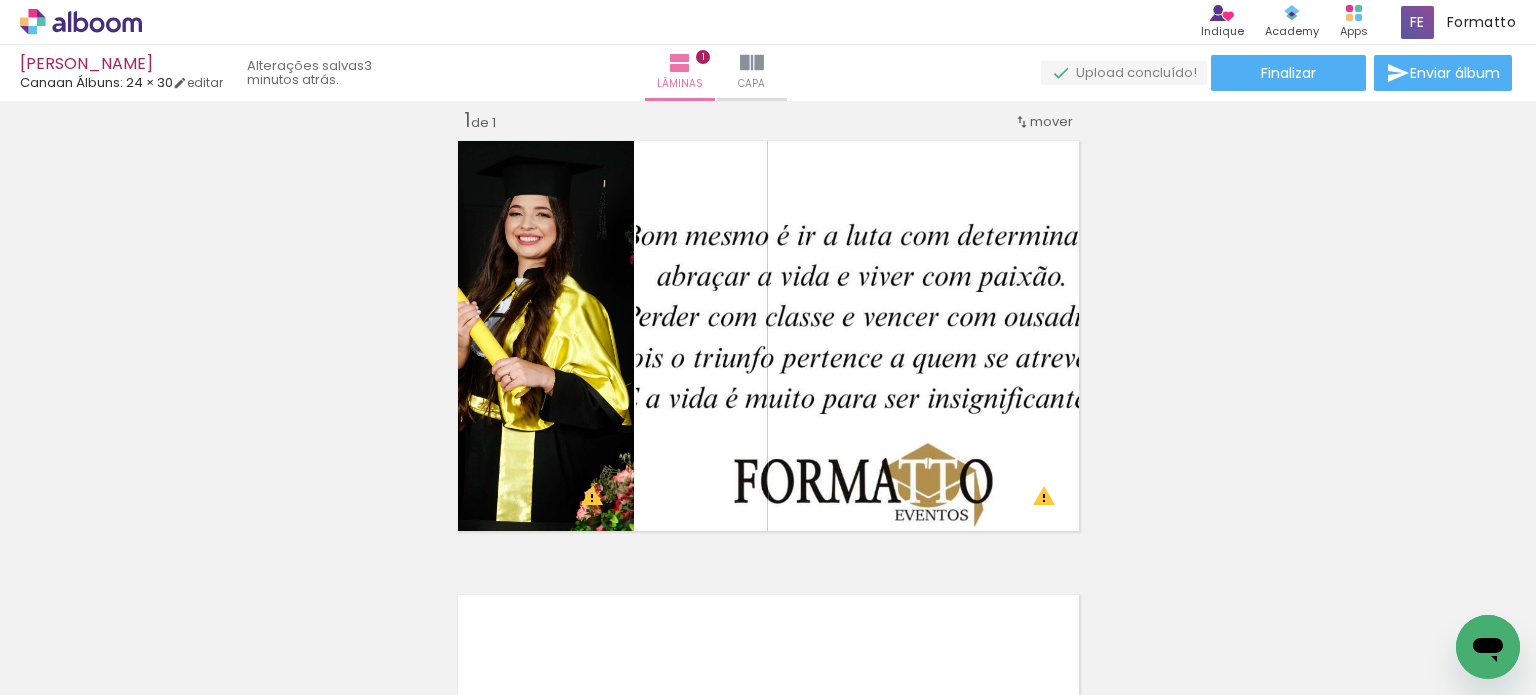 scroll, scrollTop: 0, scrollLeft: 0, axis: both 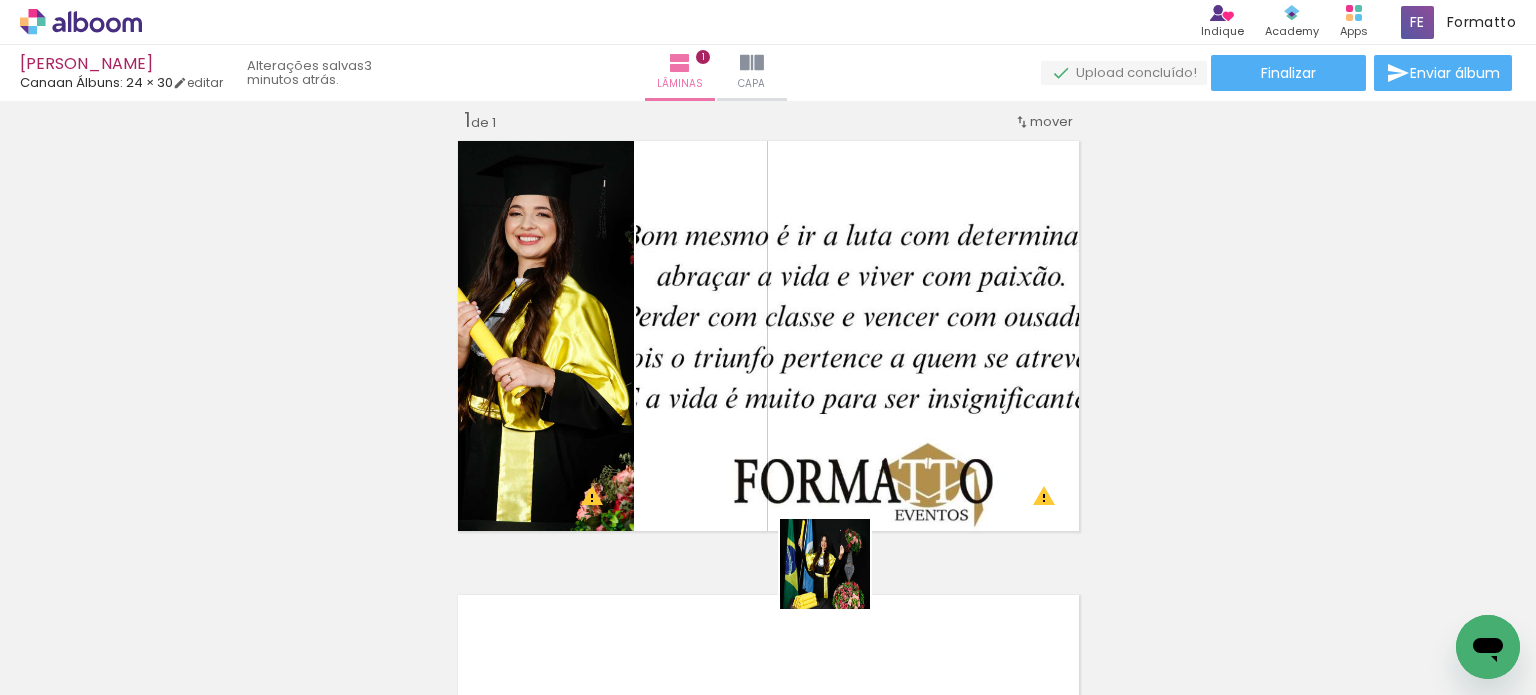 drag, startPoint x: 840, startPoint y: 579, endPoint x: 840, endPoint y: 477, distance: 102 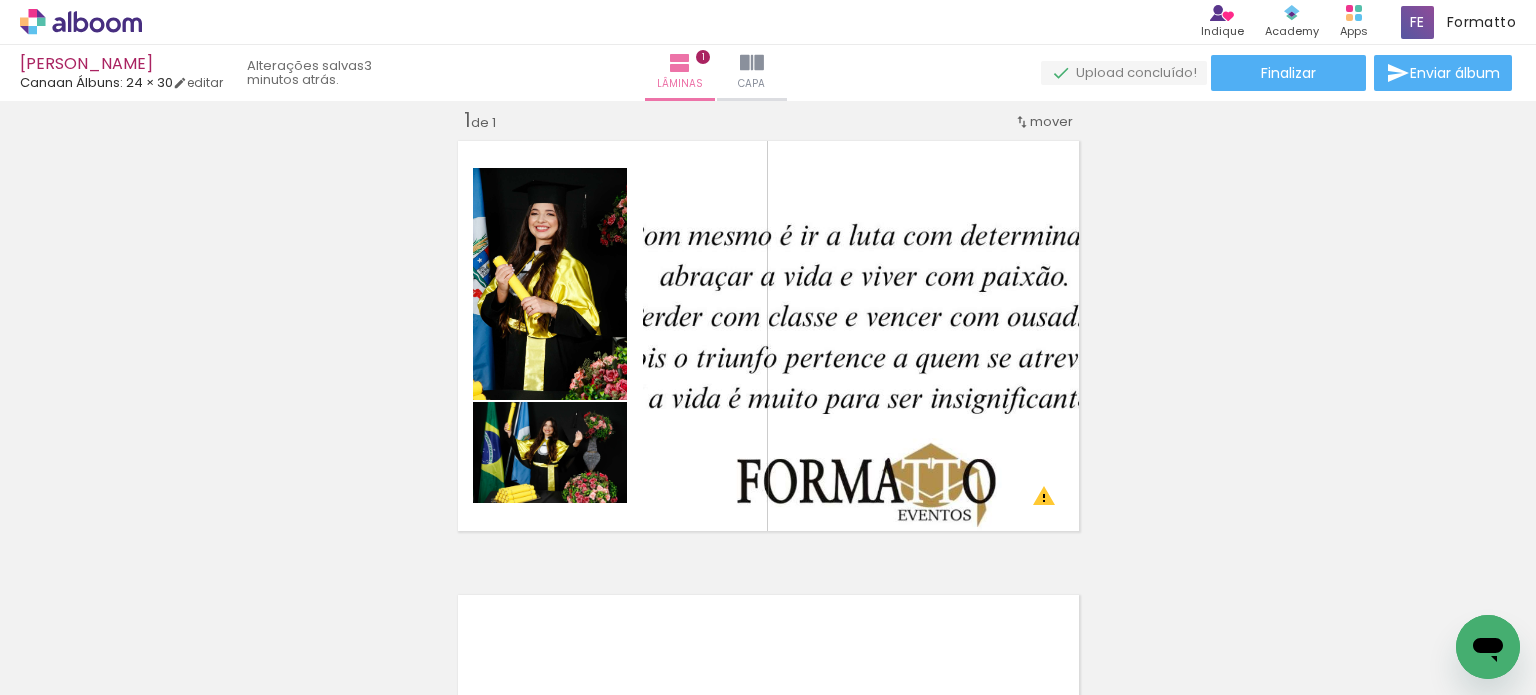 scroll, scrollTop: 0, scrollLeft: 3237, axis: horizontal 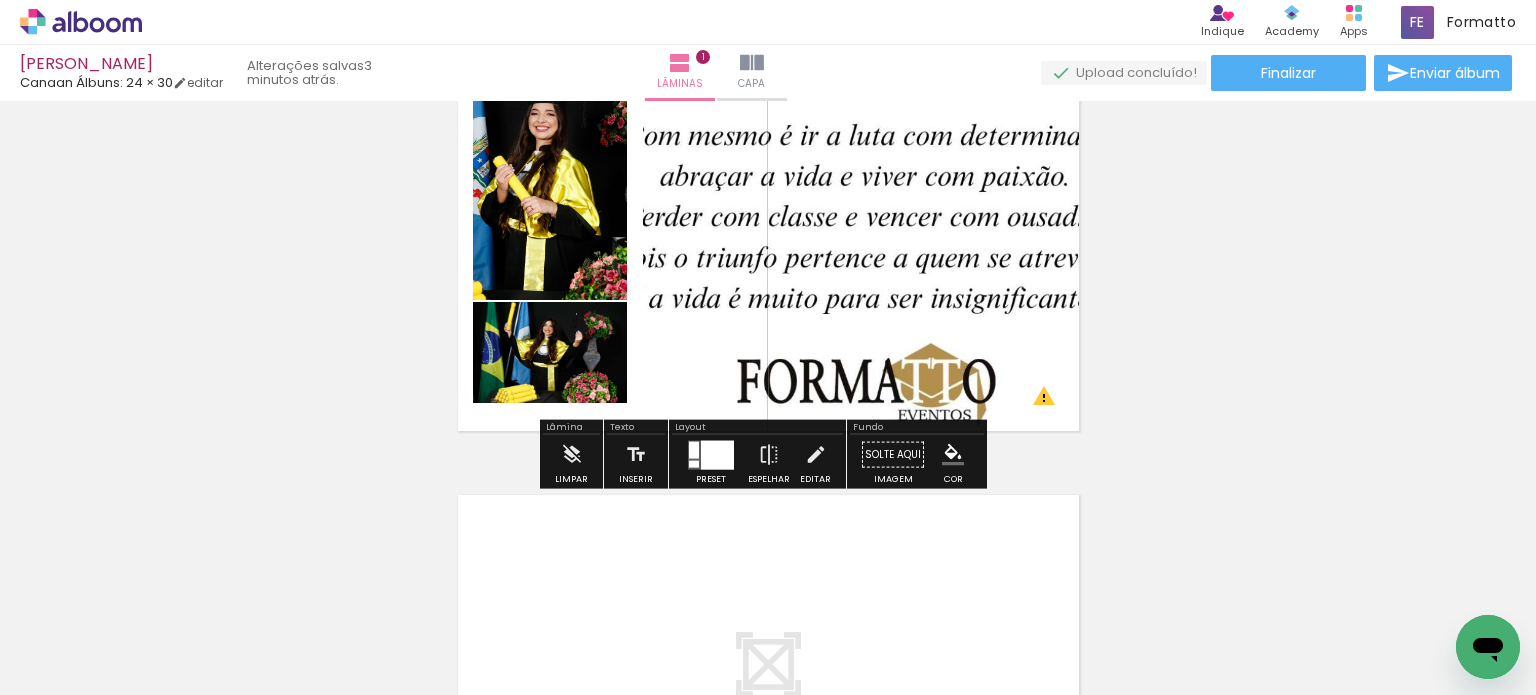 click at bounding box center [717, 454] 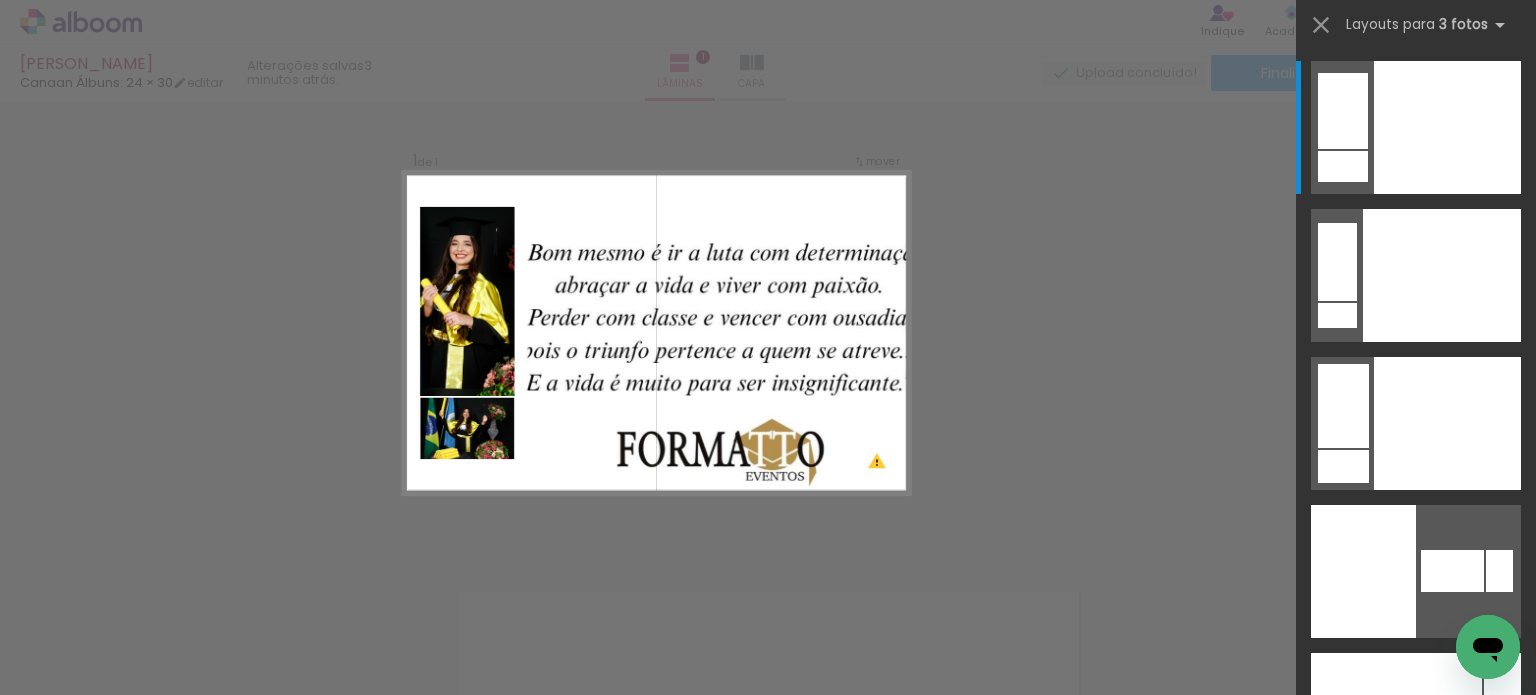 scroll, scrollTop: 25, scrollLeft: 0, axis: vertical 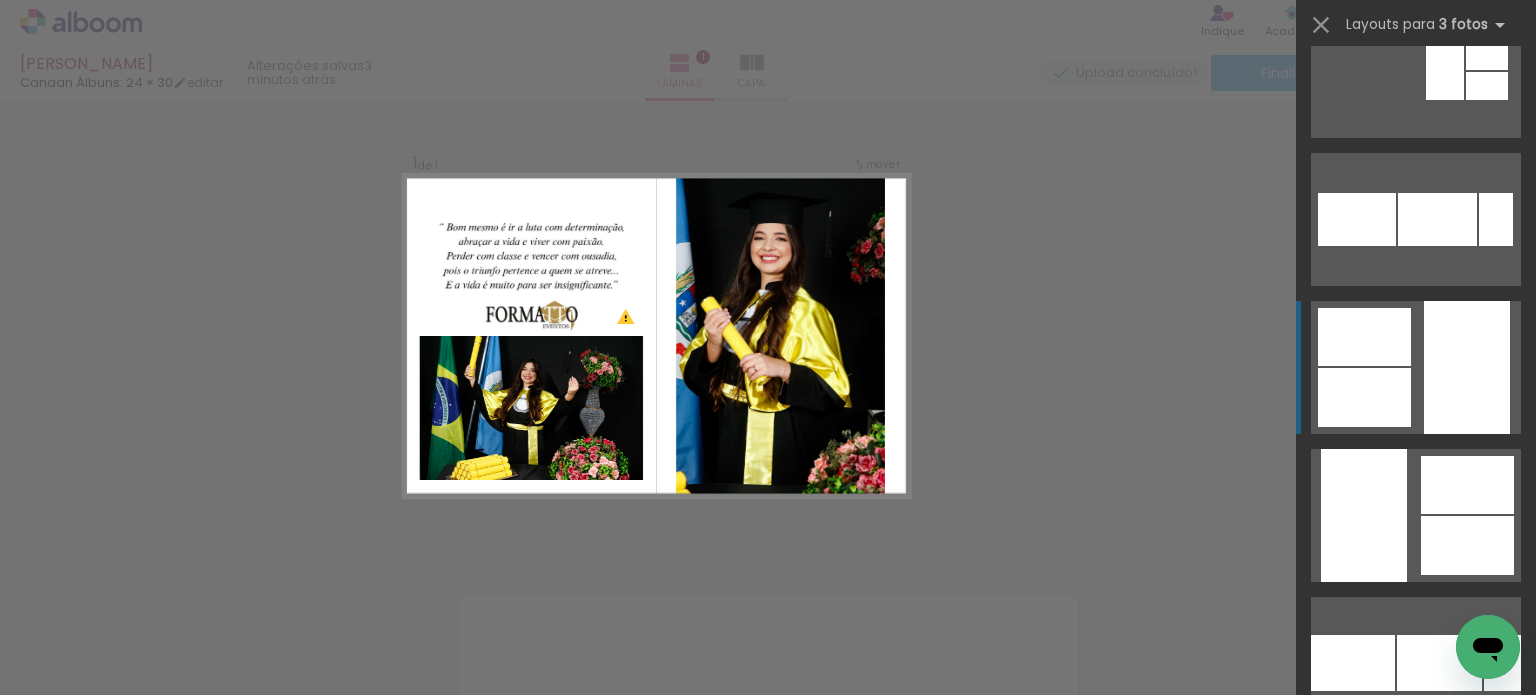 click at bounding box center (1447, -14073) 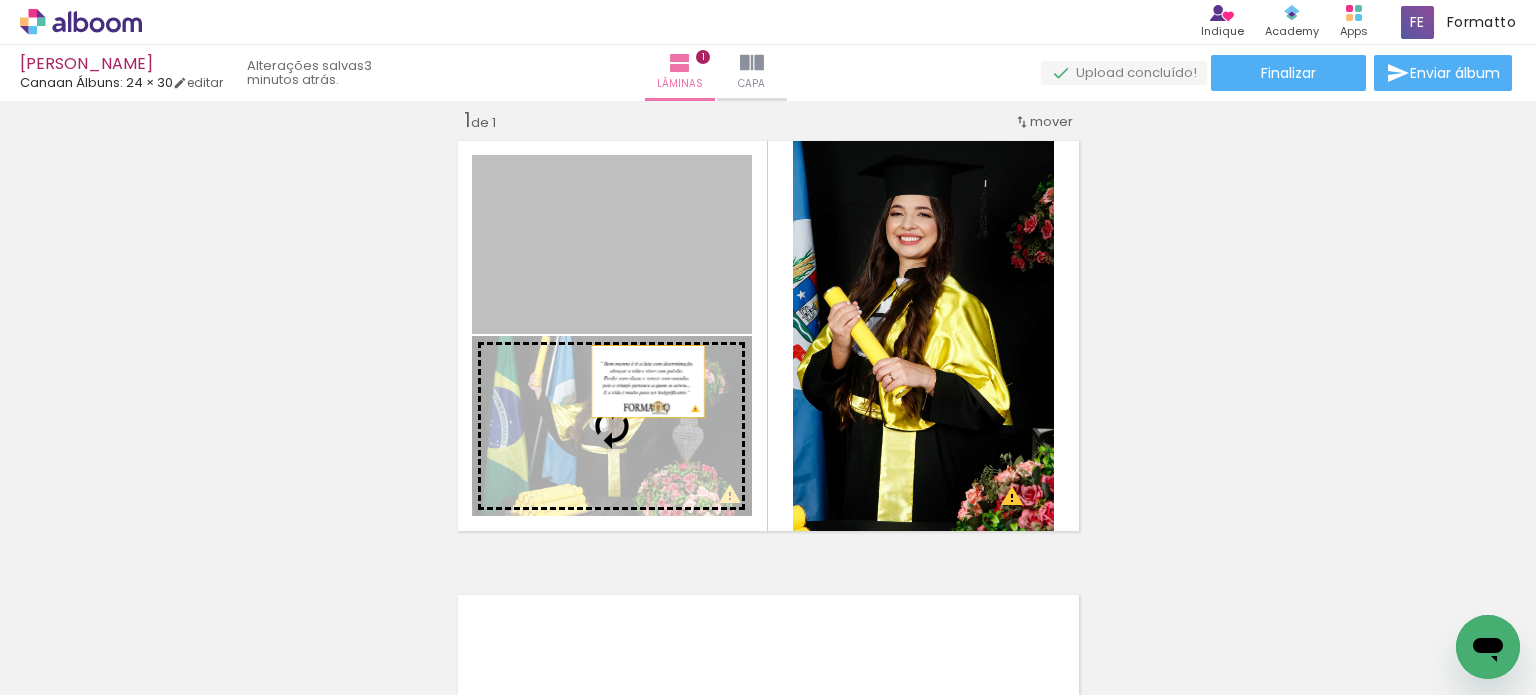 drag, startPoint x: 655, startPoint y: 256, endPoint x: 636, endPoint y: 400, distance: 145.24806 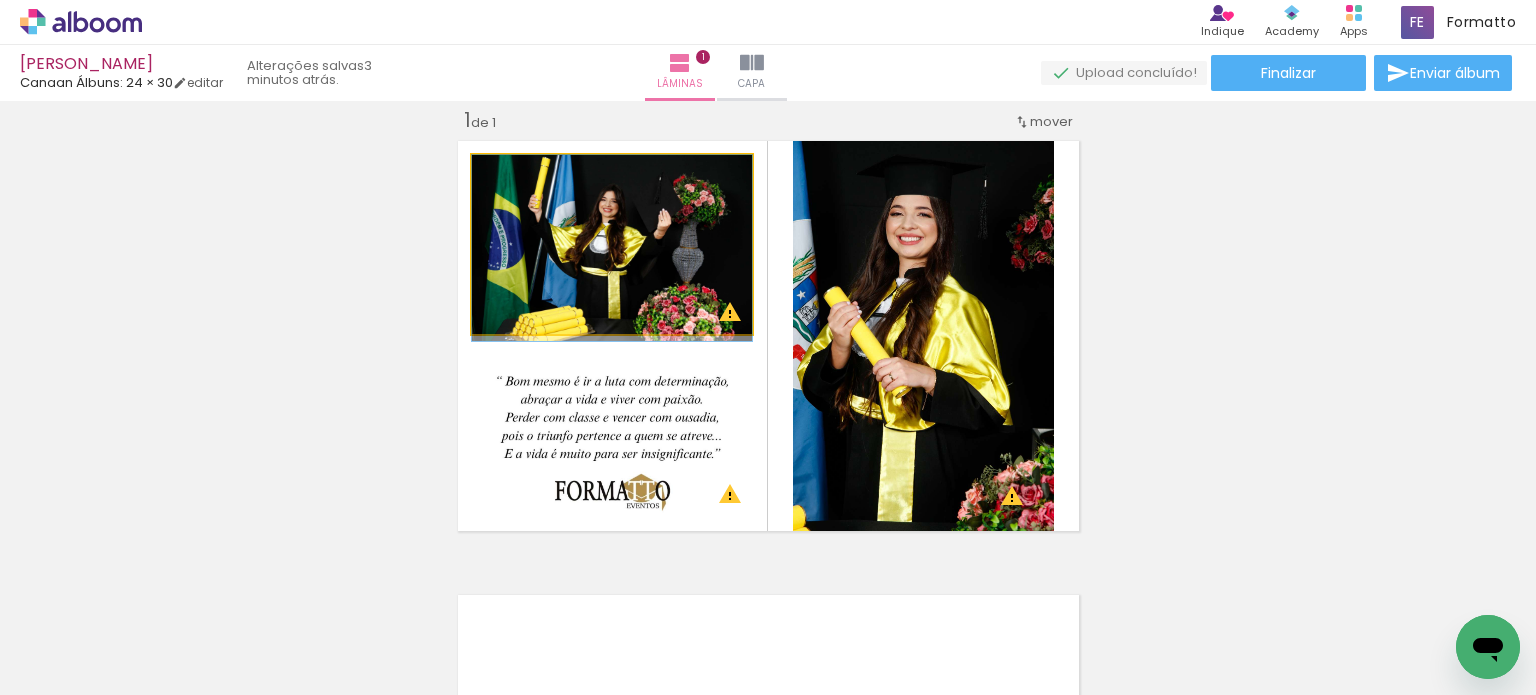drag, startPoint x: 649, startPoint y: 279, endPoint x: 676, endPoint y: 295, distance: 31.38471 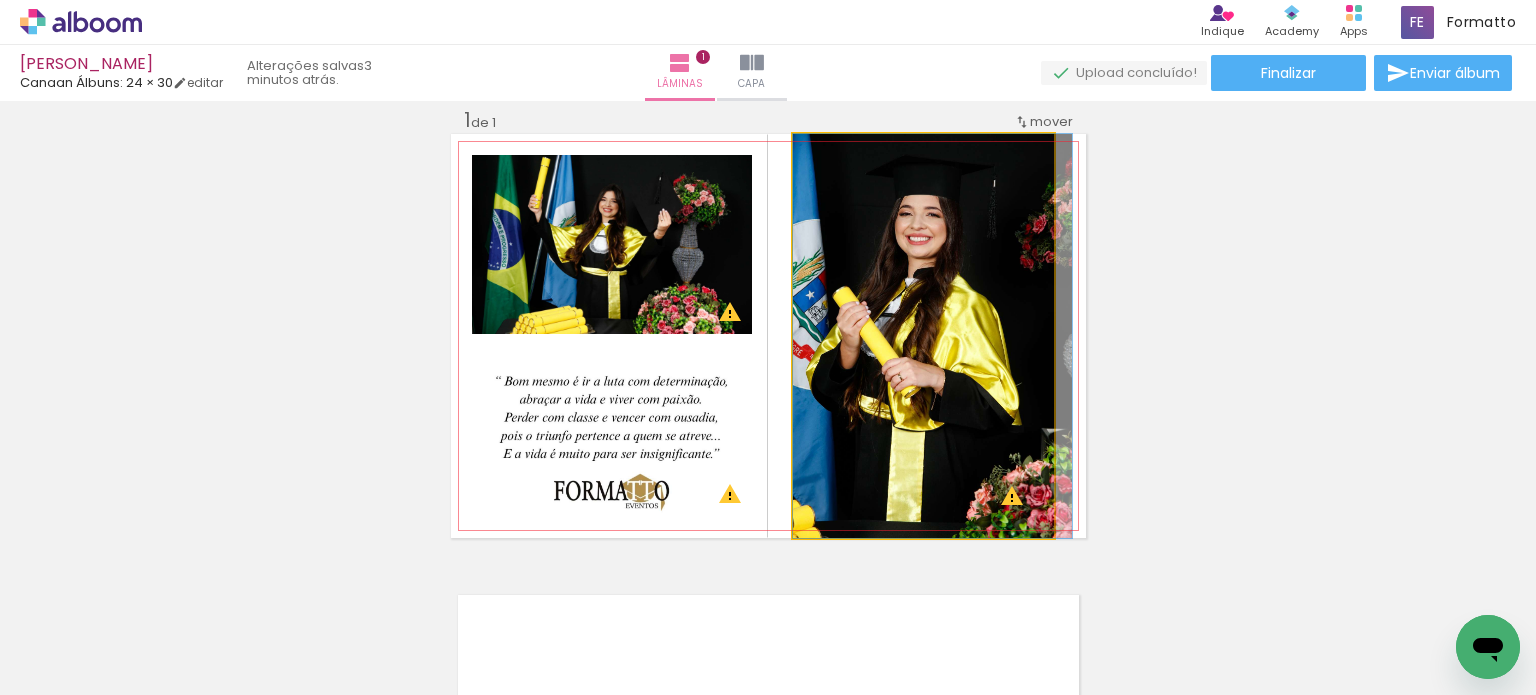 drag, startPoint x: 897, startPoint y: 371, endPoint x: 932, endPoint y: 371, distance: 35 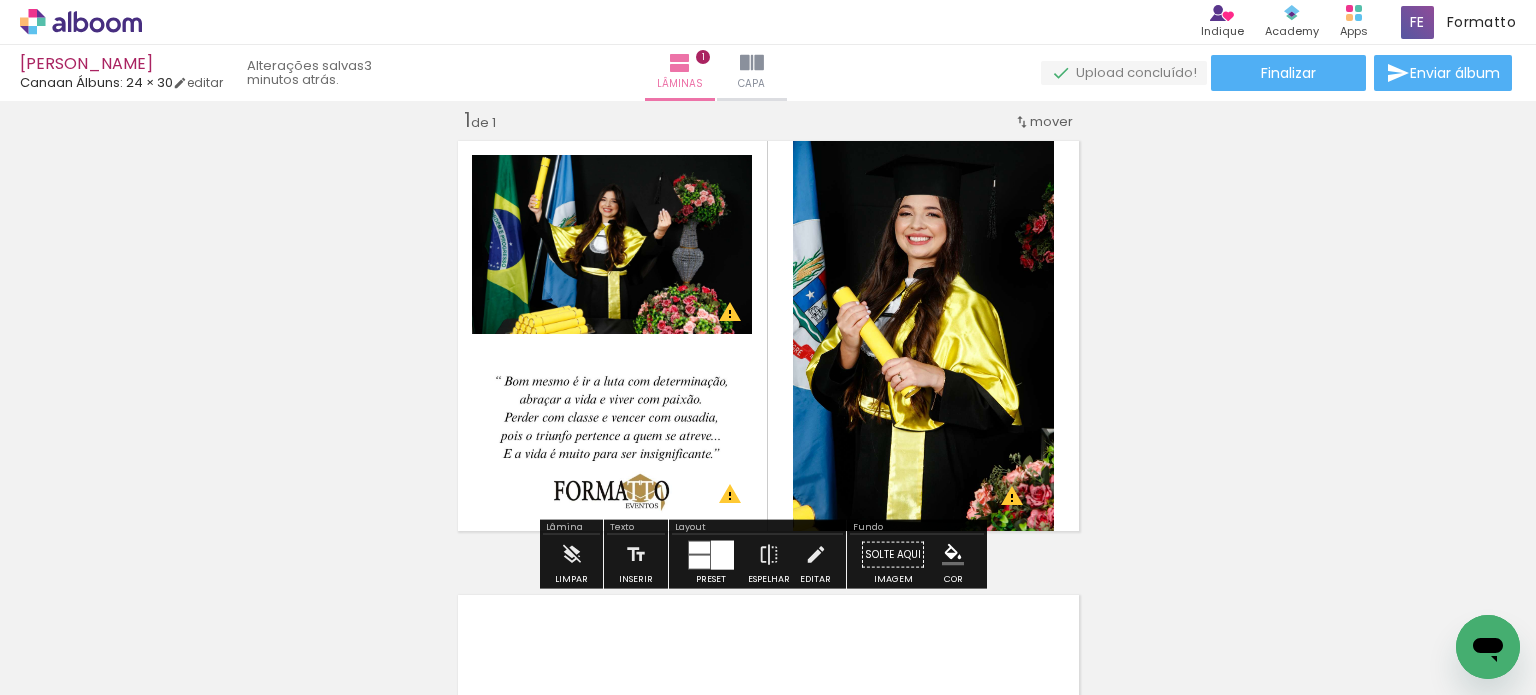 click on "Inserir lâmina 1  de 1 O Designbox precisará aumentar a sua imagem em 248% para exportar para impressão. O Designbox precisará aumentar a sua imagem em 176% para exportar para impressão. O Designbox precisará aumentar a sua imagem em 167% para exportar para impressão." at bounding box center (768, 537) 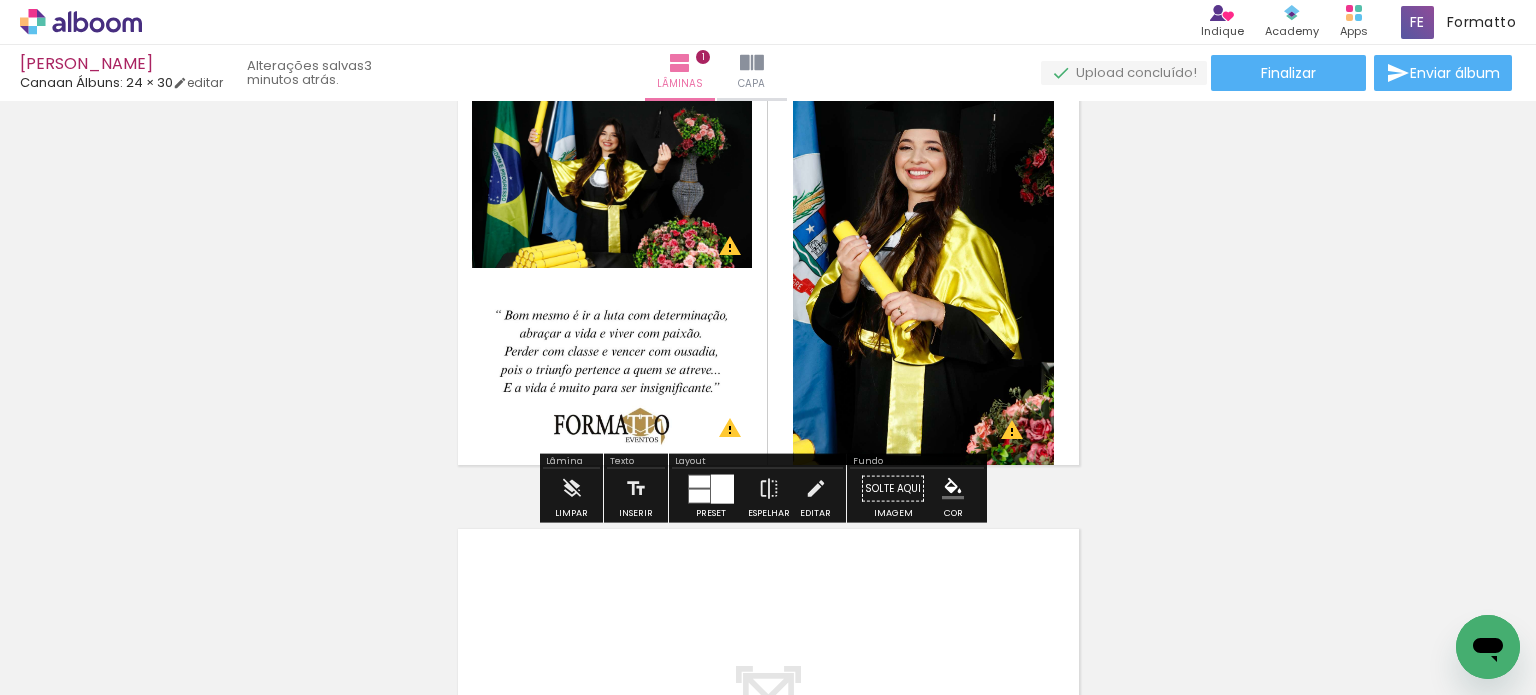scroll, scrollTop: 125, scrollLeft: 0, axis: vertical 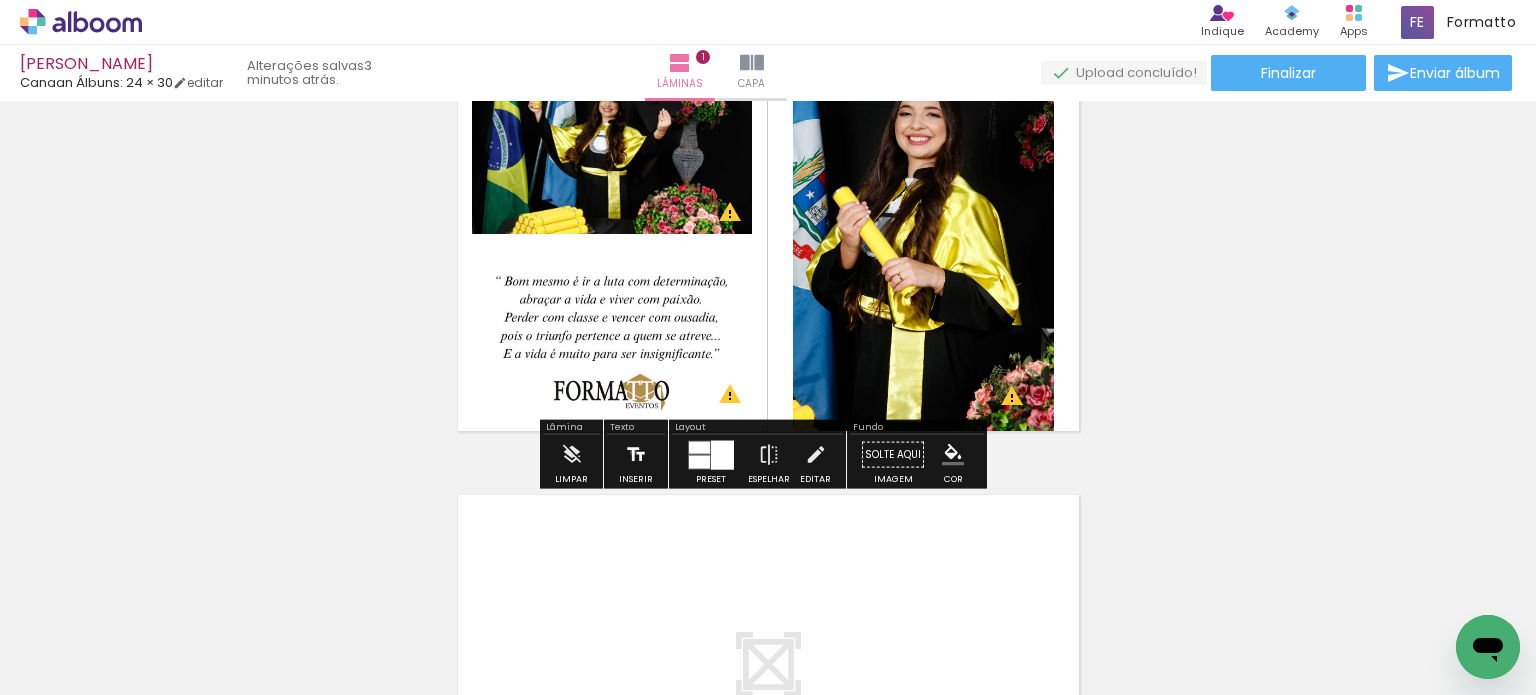 click at bounding box center [636, 455] 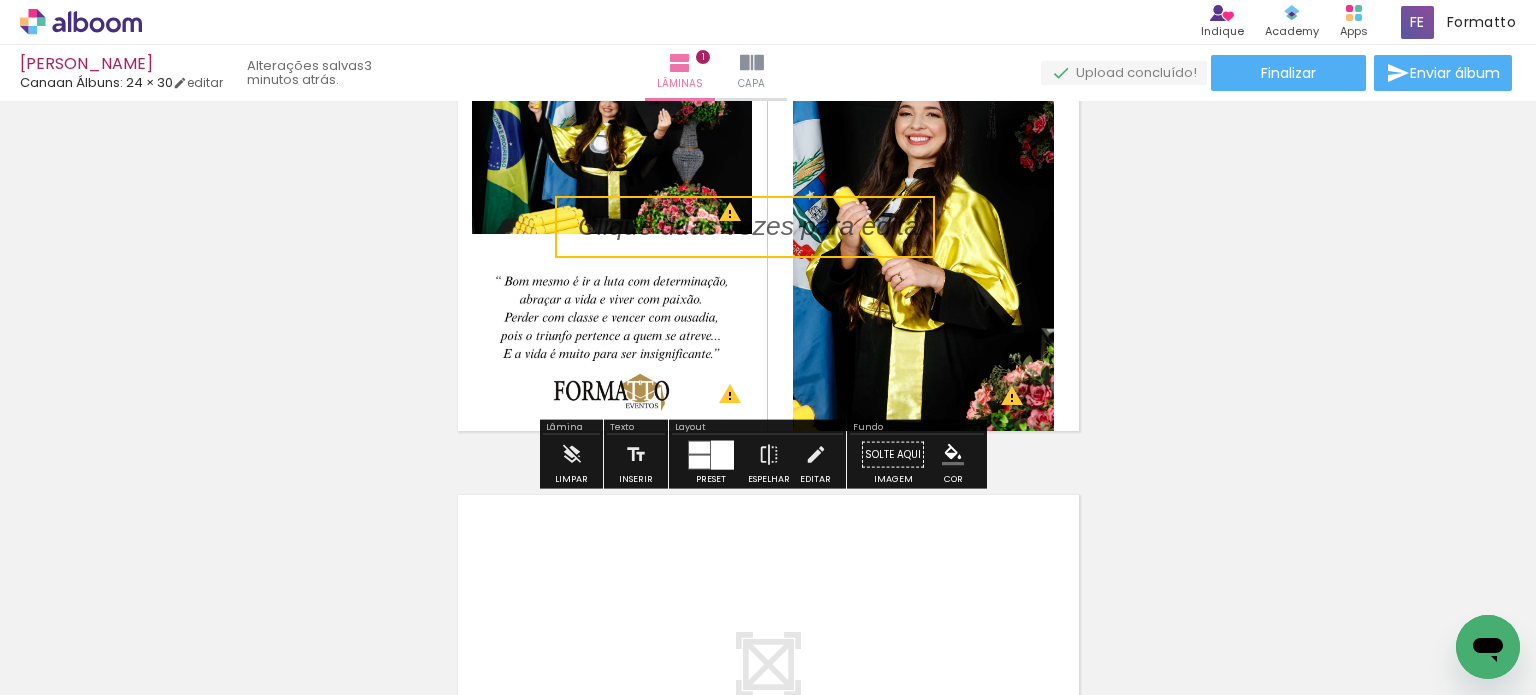 click at bounding box center [745, 227] 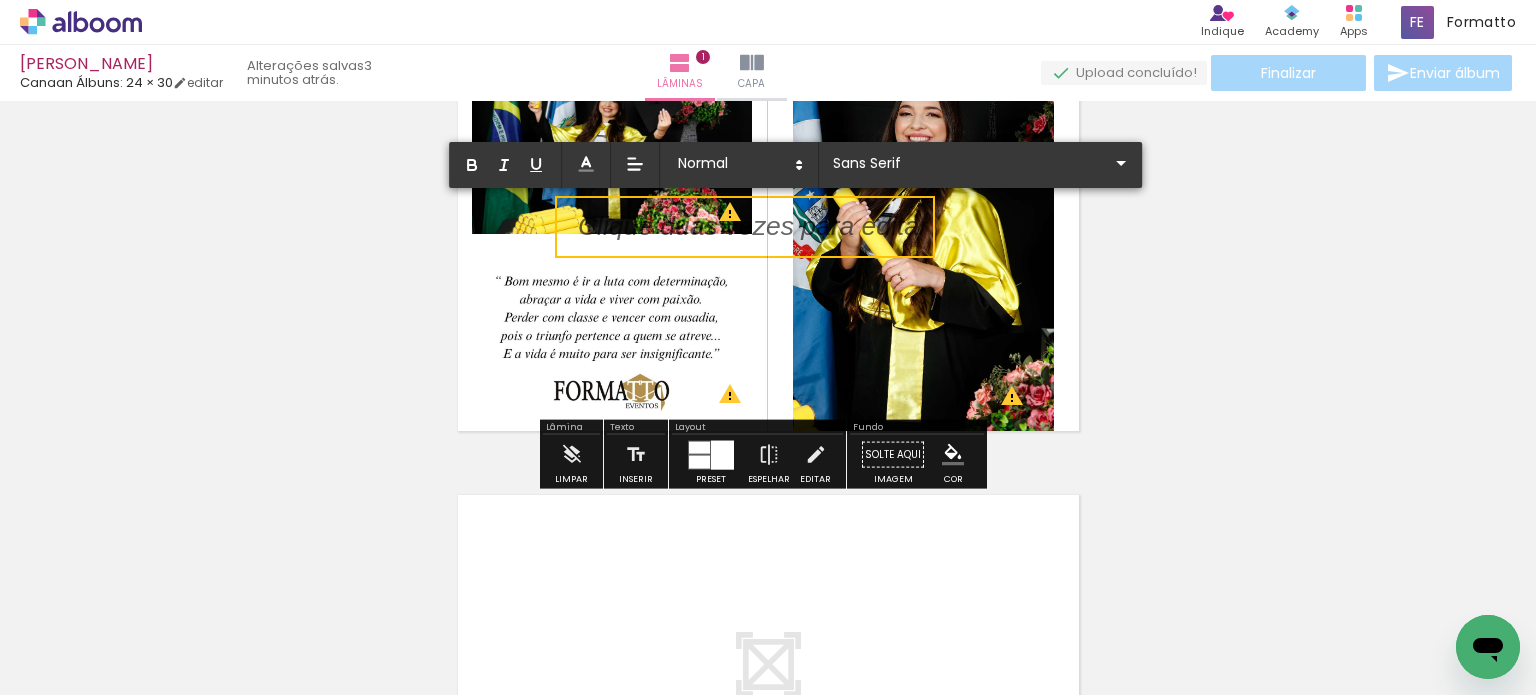 type 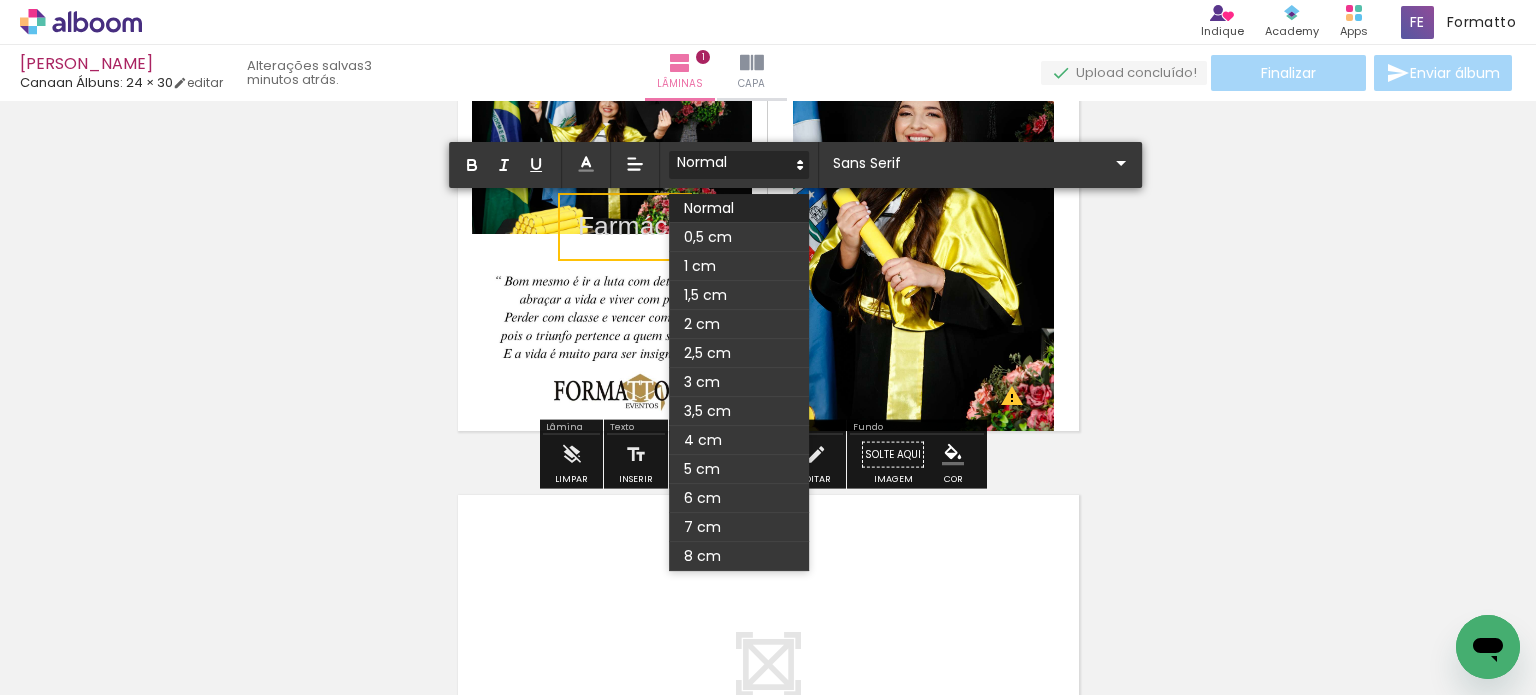 click 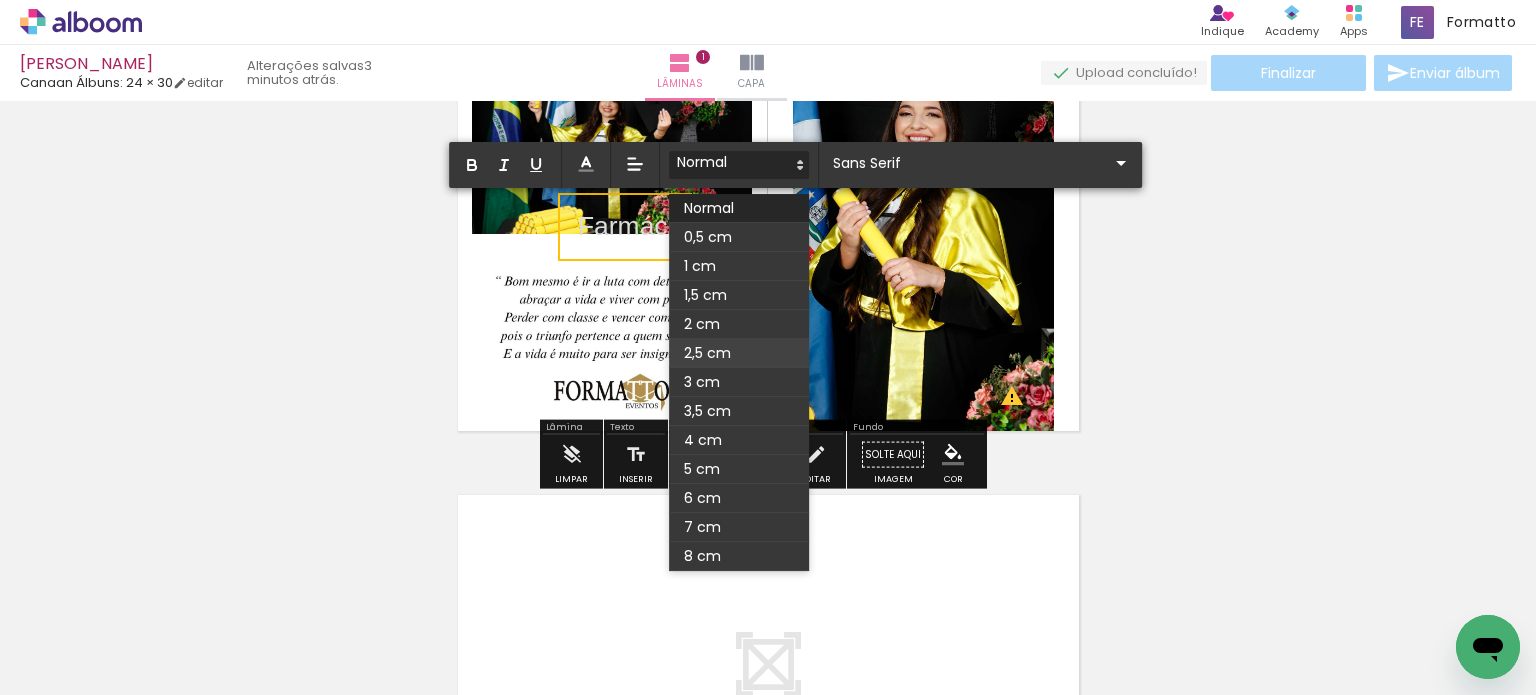 click at bounding box center (739, 353) 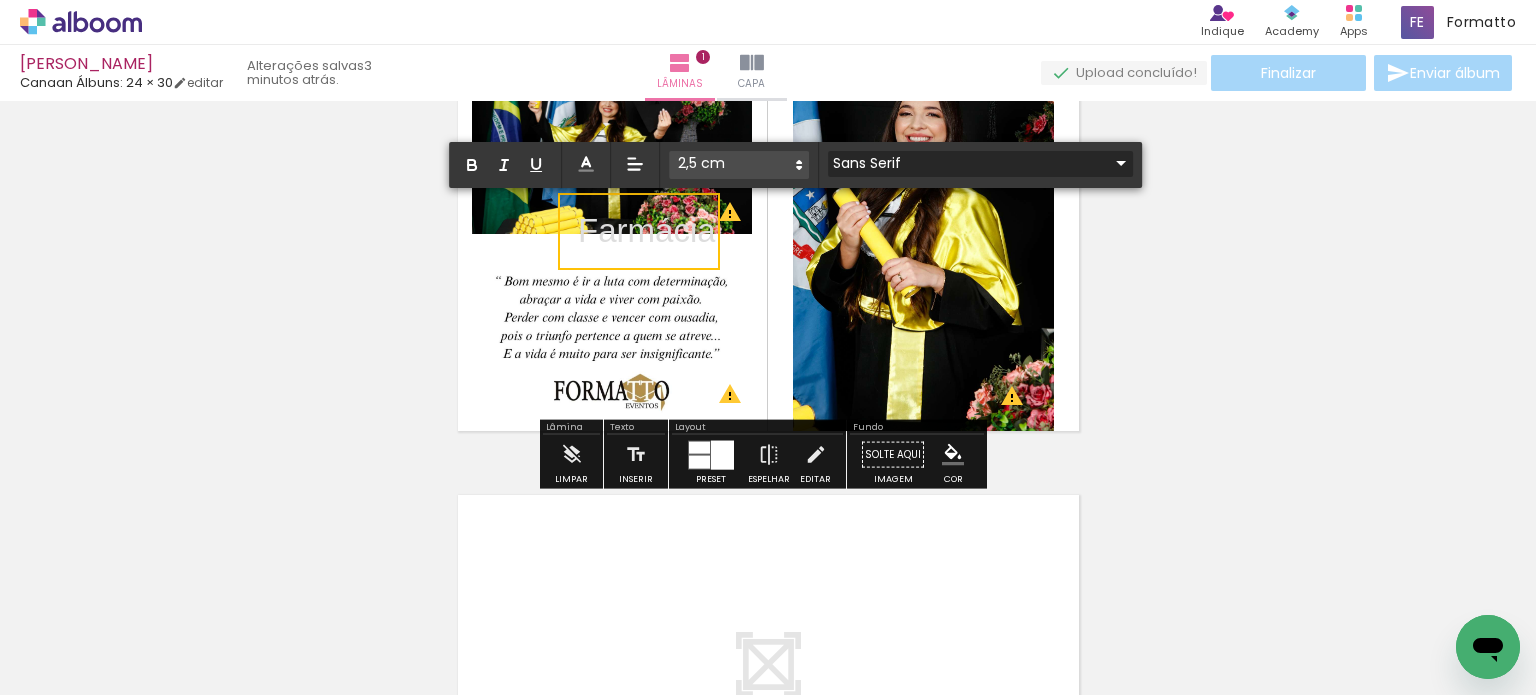 click 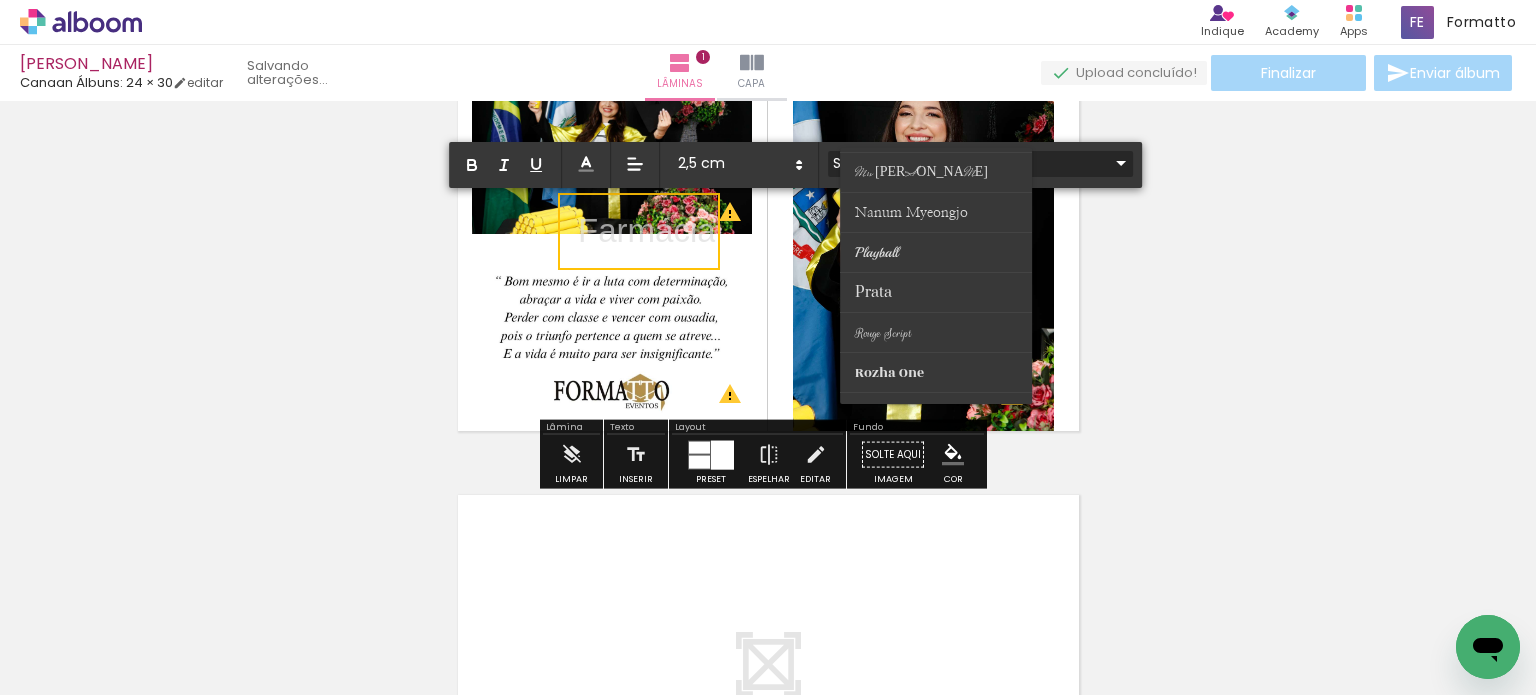 scroll, scrollTop: 584, scrollLeft: 0, axis: vertical 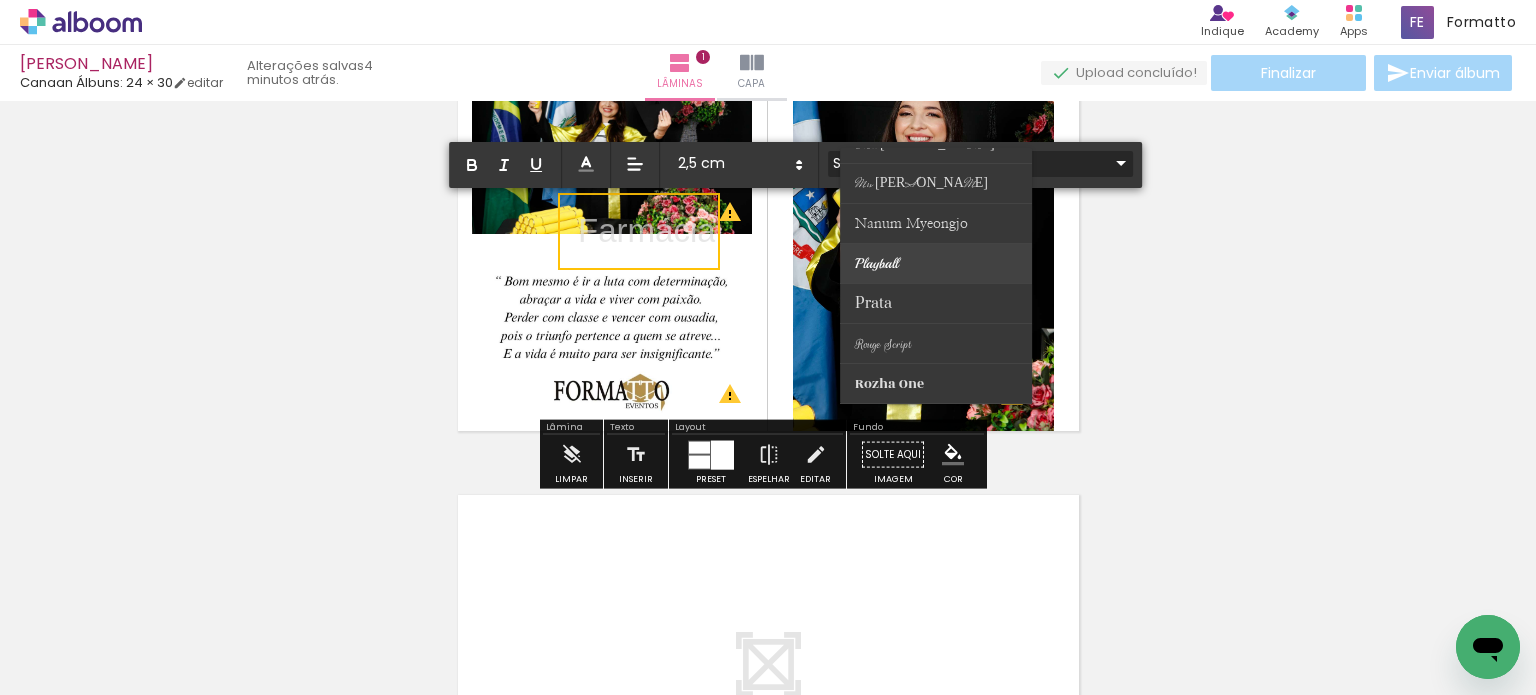 click at bounding box center (937, 264) 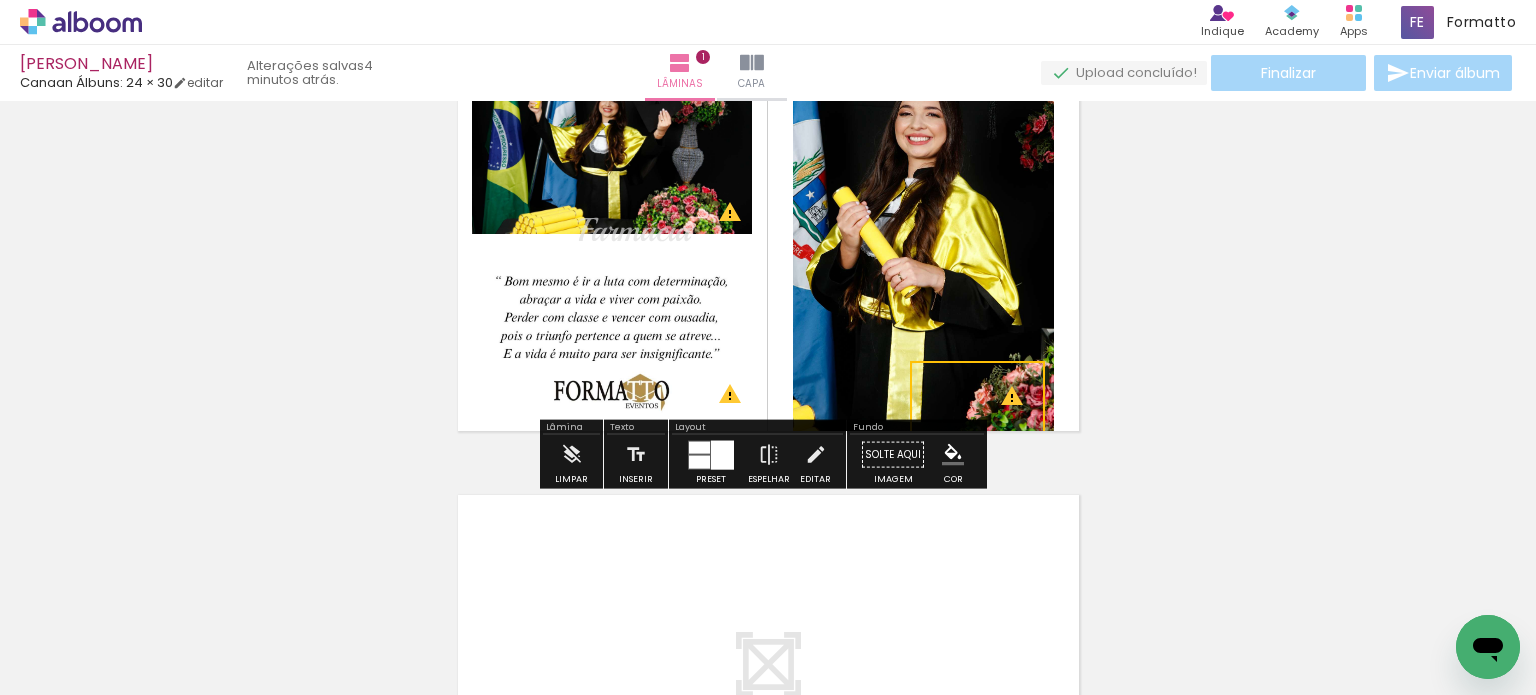 drag, startPoint x: 694, startPoint y: 208, endPoint x: 1046, endPoint y: 396, distance: 399.0589 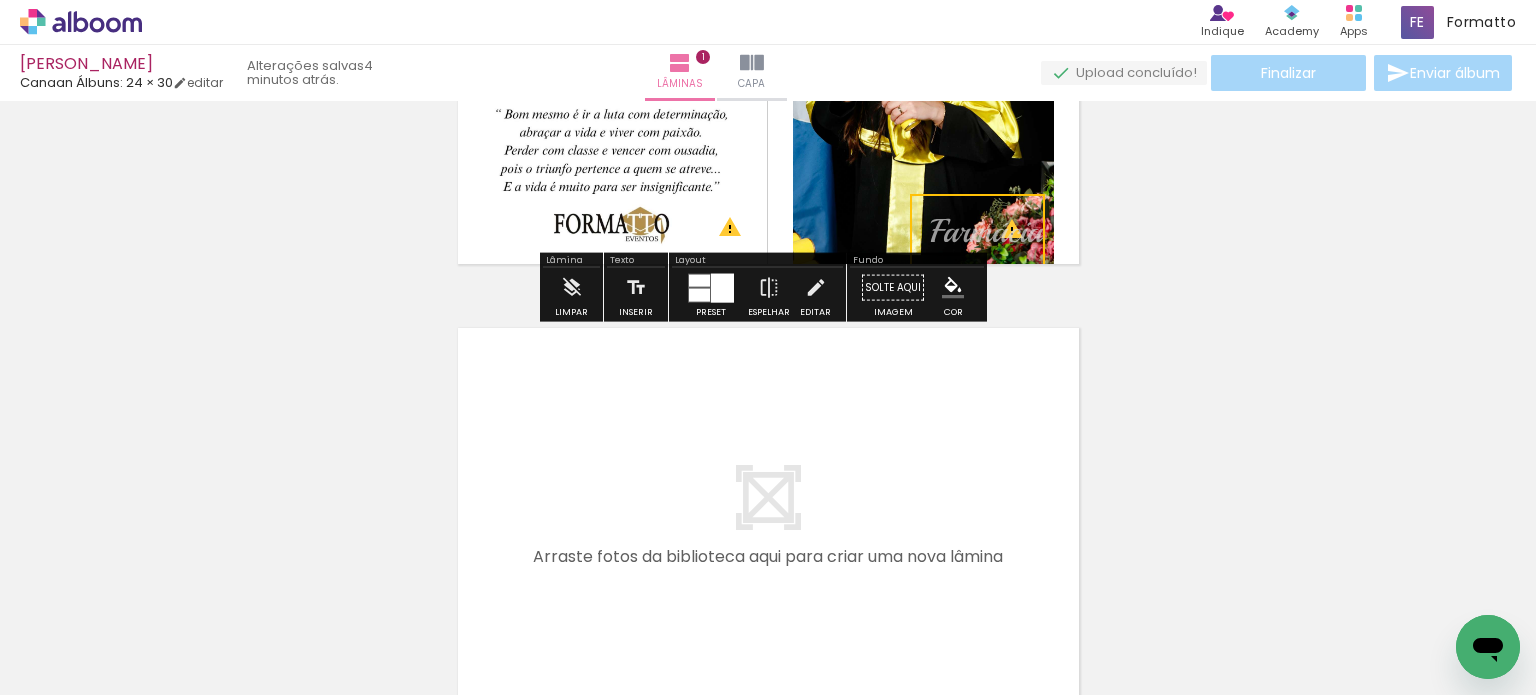 scroll, scrollTop: 325, scrollLeft: 0, axis: vertical 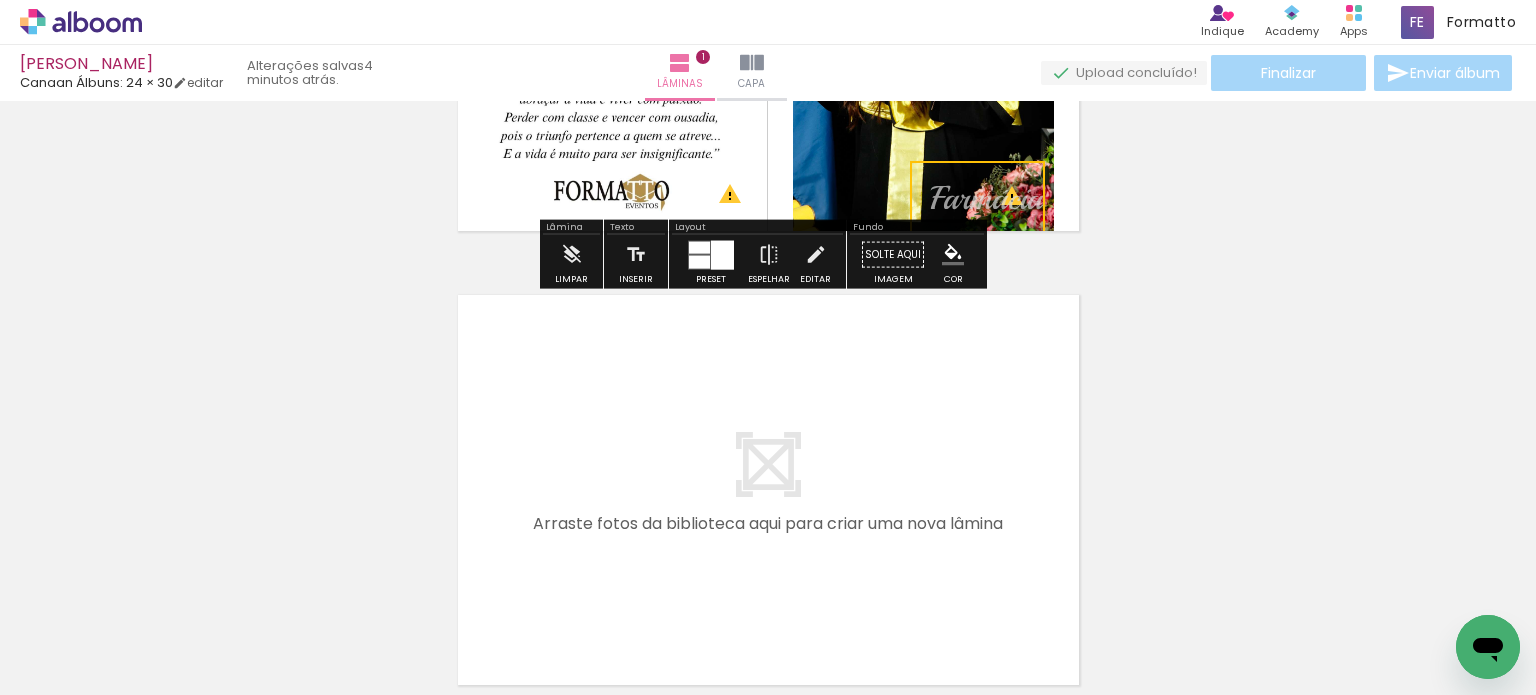 click at bounding box center (768, 490) 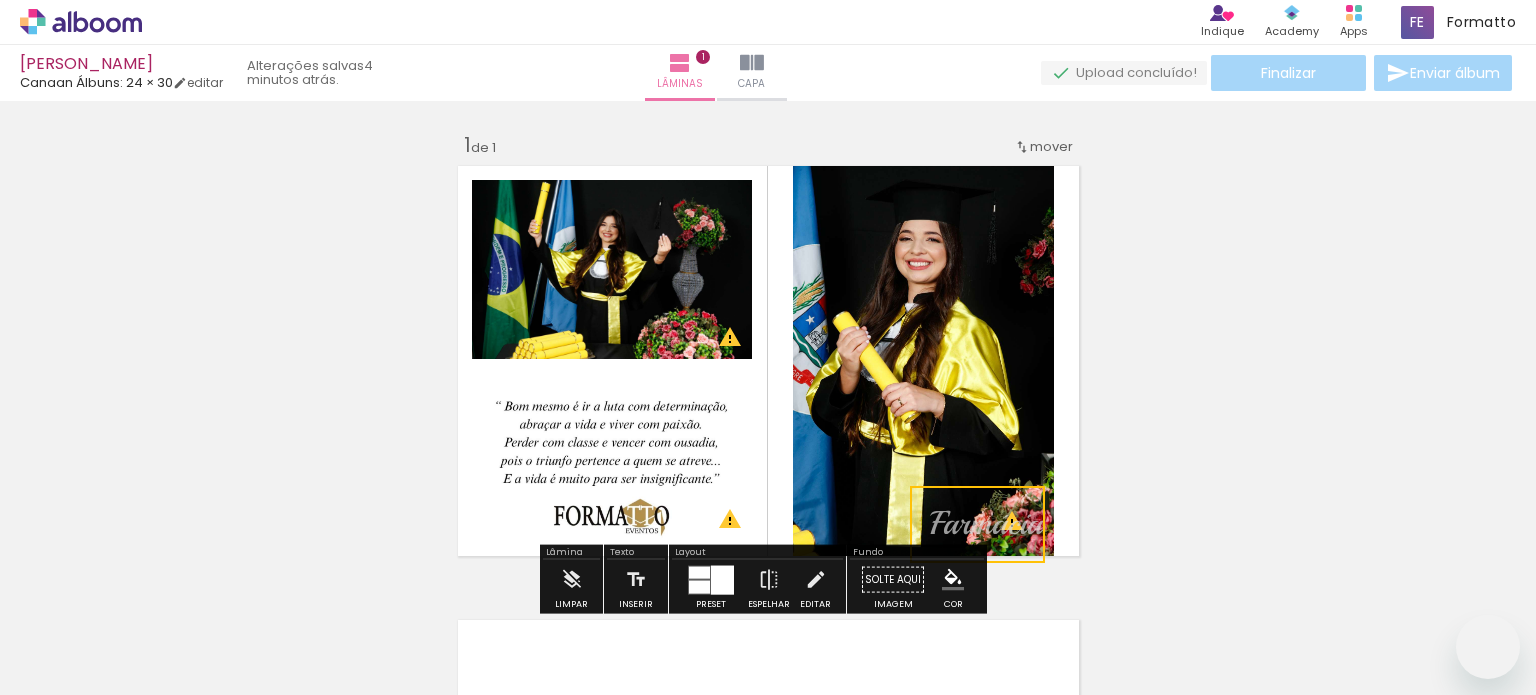 scroll, scrollTop: 0, scrollLeft: 0, axis: both 